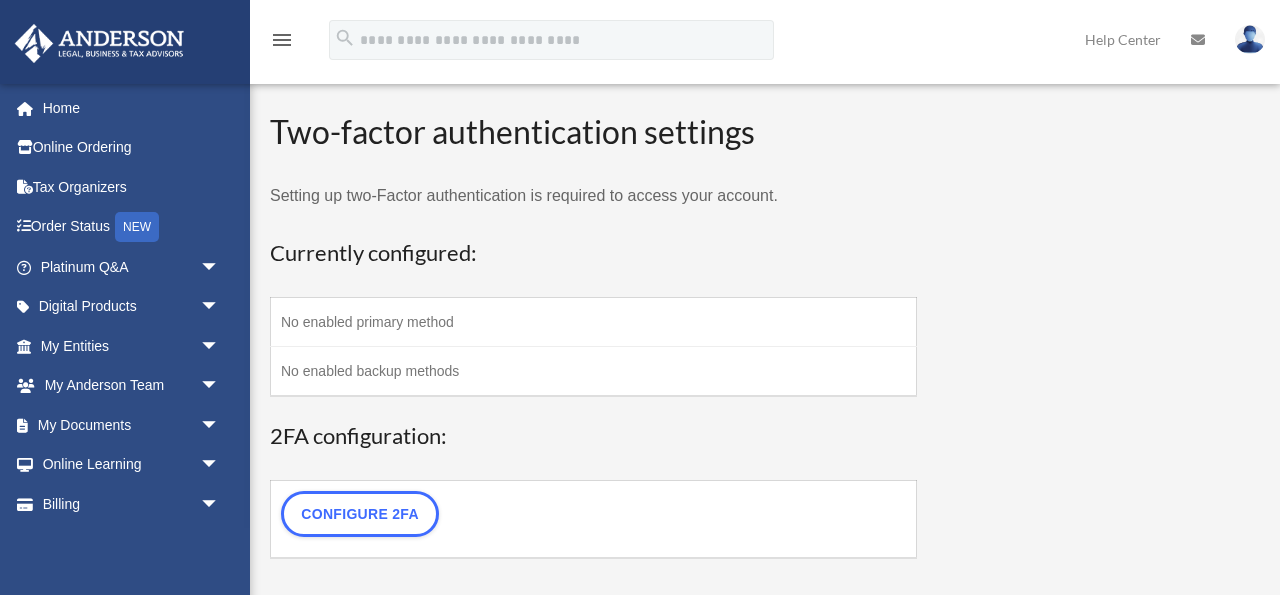 scroll, scrollTop: 0, scrollLeft: 0, axis: both 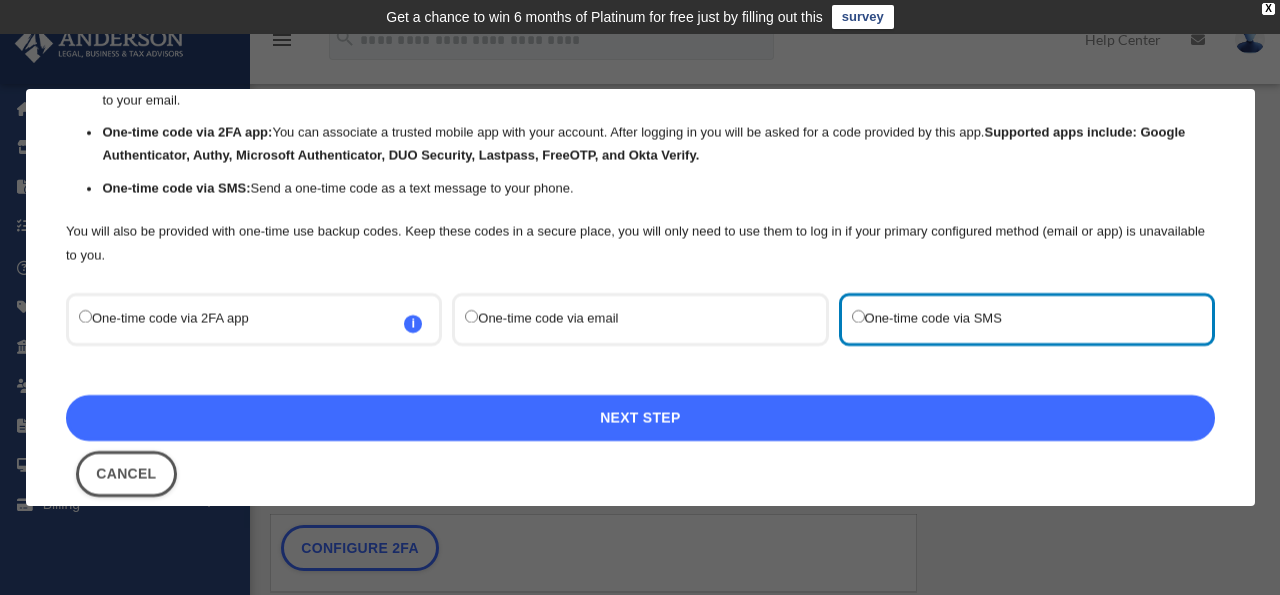 click on "Next Step" at bounding box center [640, 418] 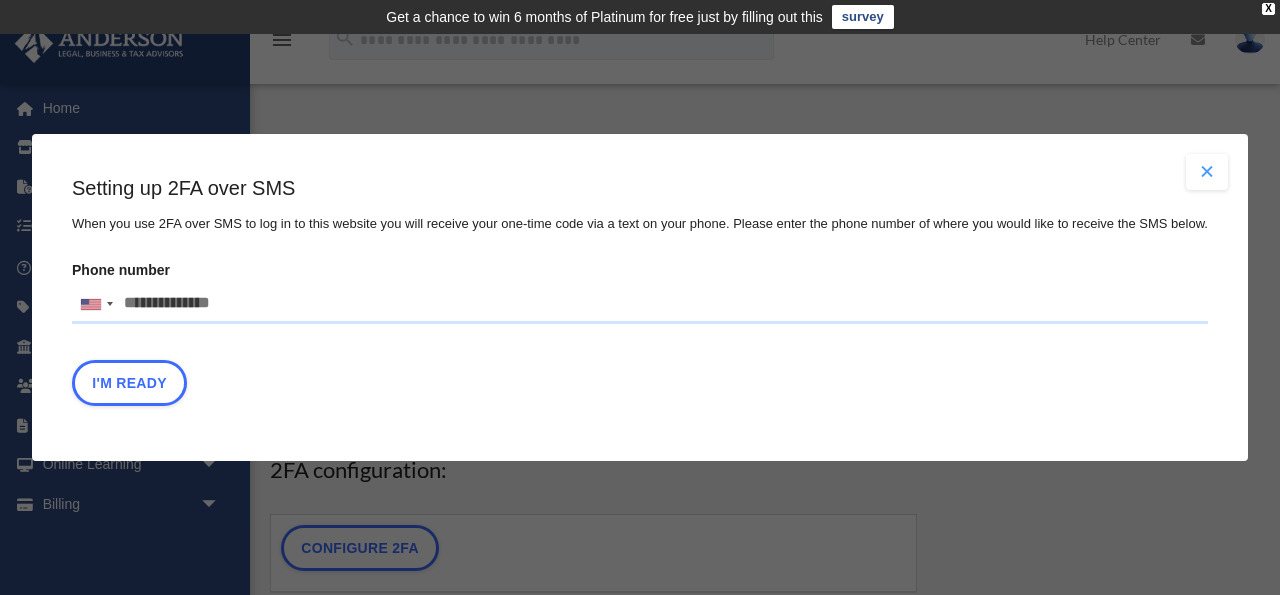 scroll, scrollTop: 0, scrollLeft: 0, axis: both 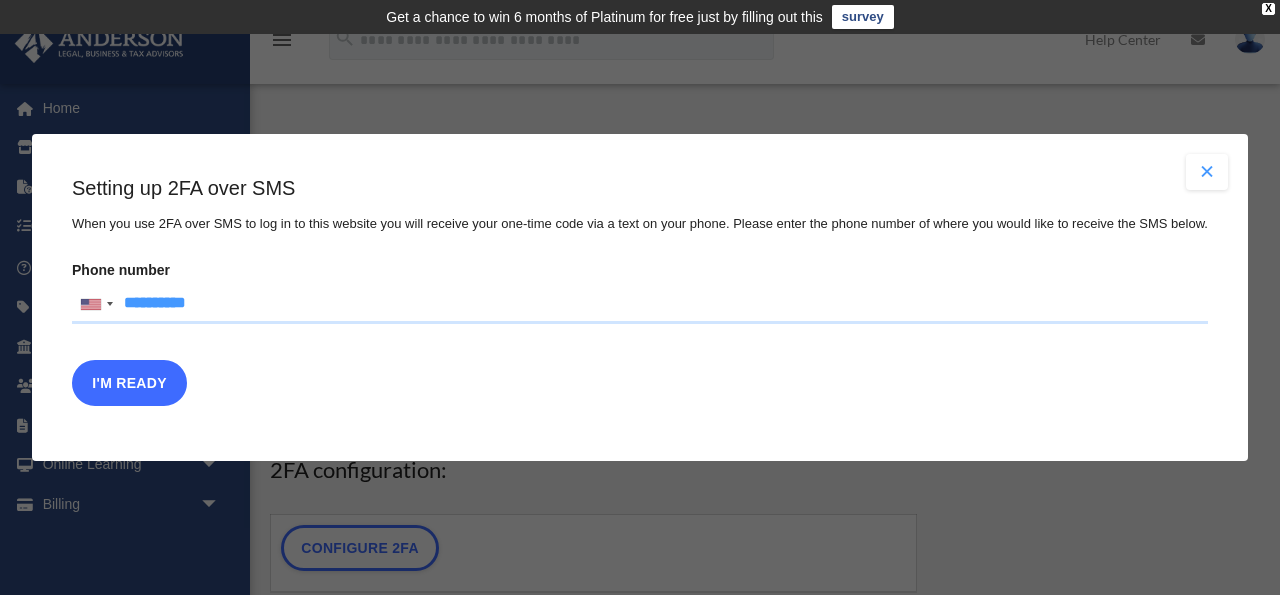 click on "I'm Ready" at bounding box center (129, 383) 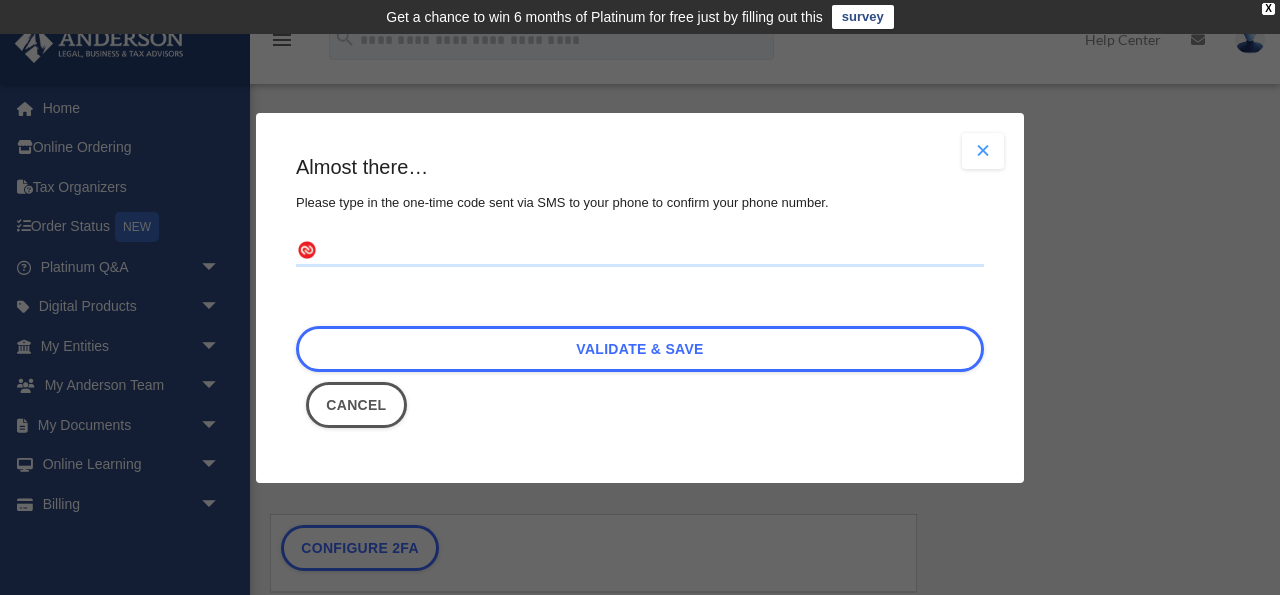 click at bounding box center [640, 251] 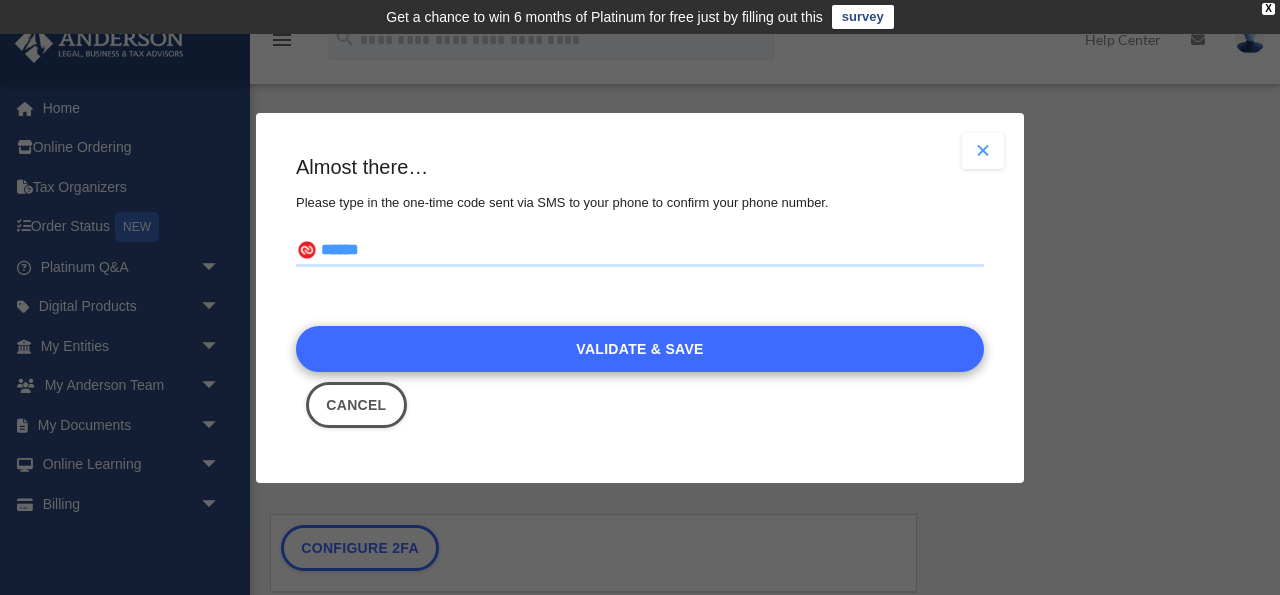 type on "******" 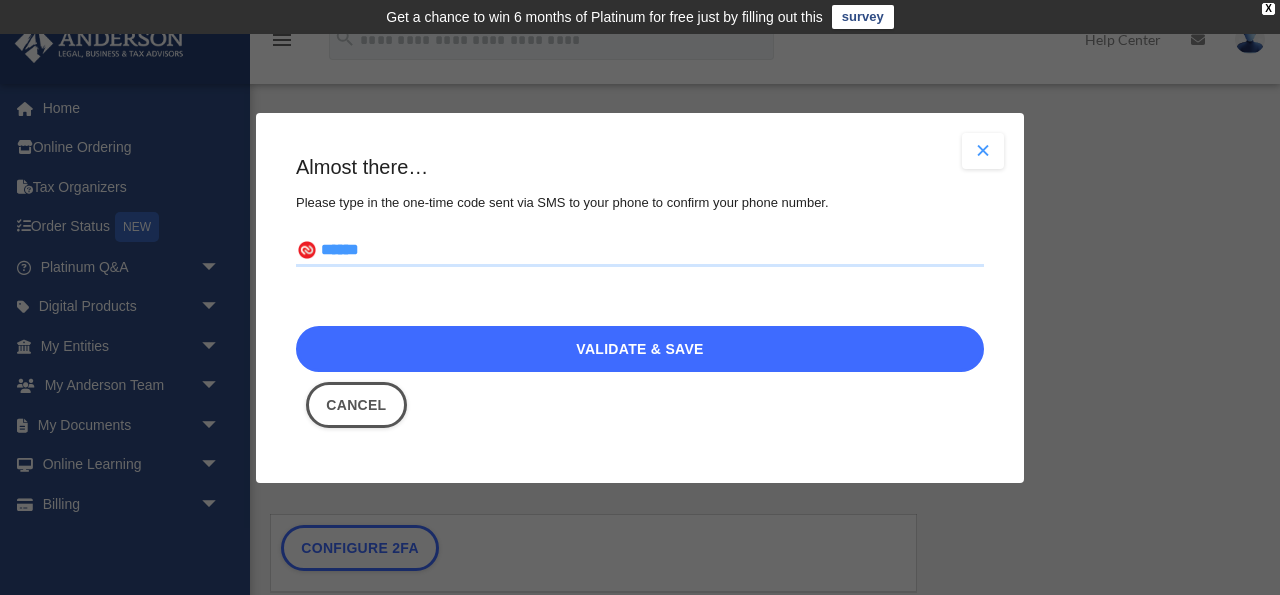 click on "Validate & Save" at bounding box center (640, 349) 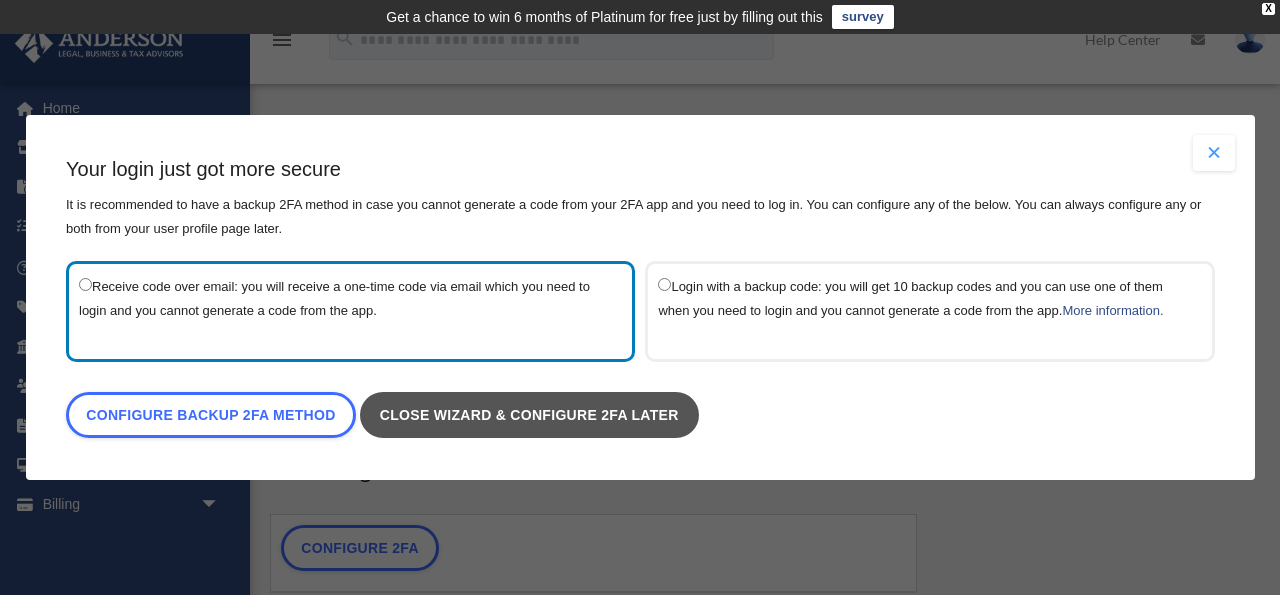 click on "Close wizard & configure 2FA later" at bounding box center (528, 415) 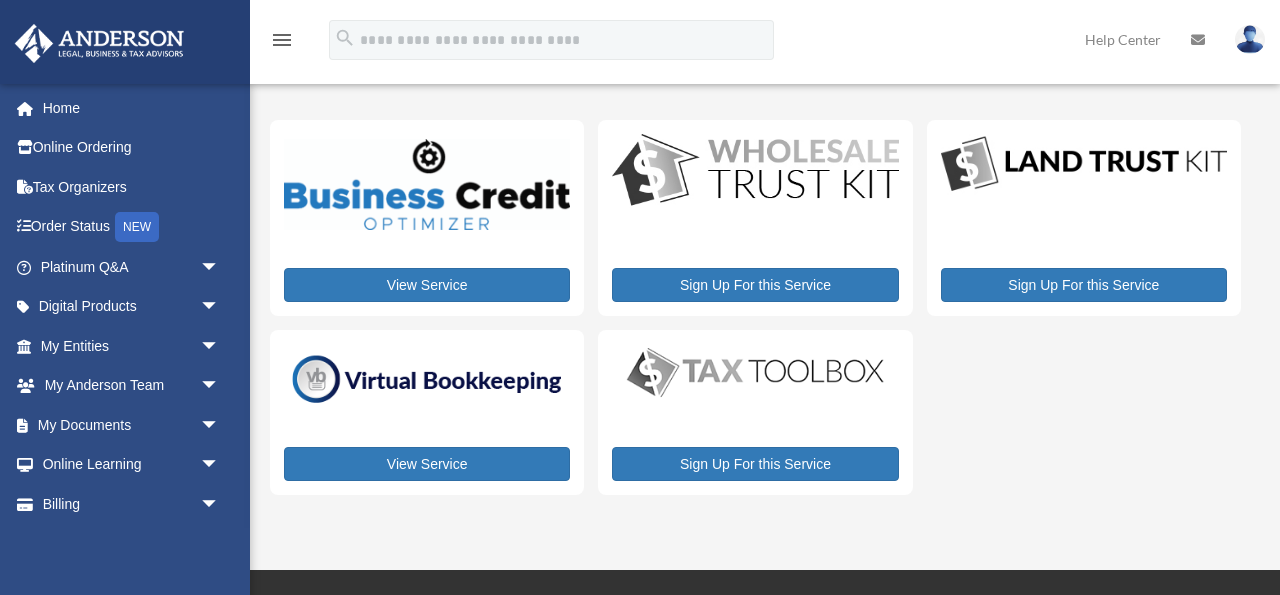 scroll, scrollTop: 0, scrollLeft: 0, axis: both 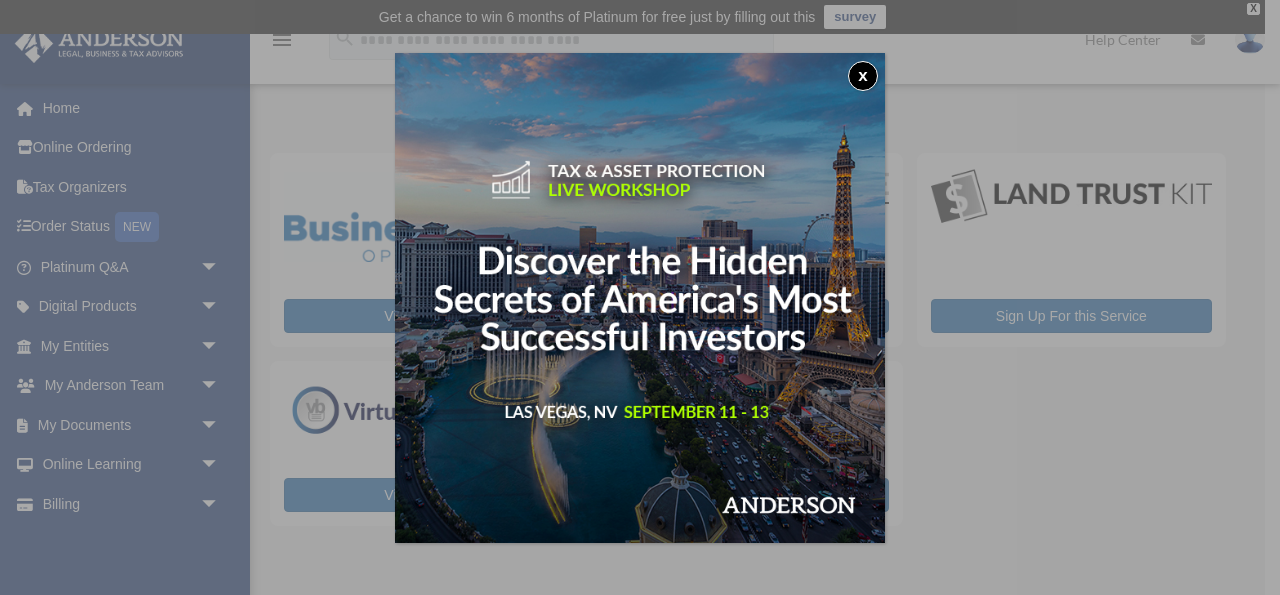 click on "x" at bounding box center [863, 76] 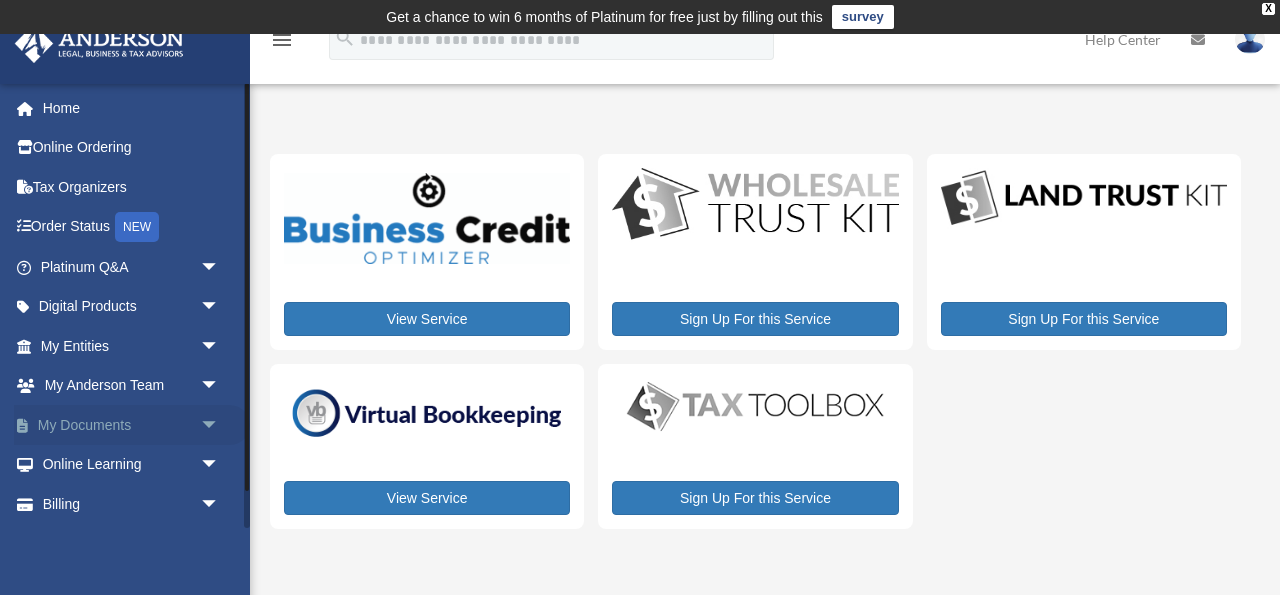 click on "arrow_drop_down" at bounding box center [220, 425] 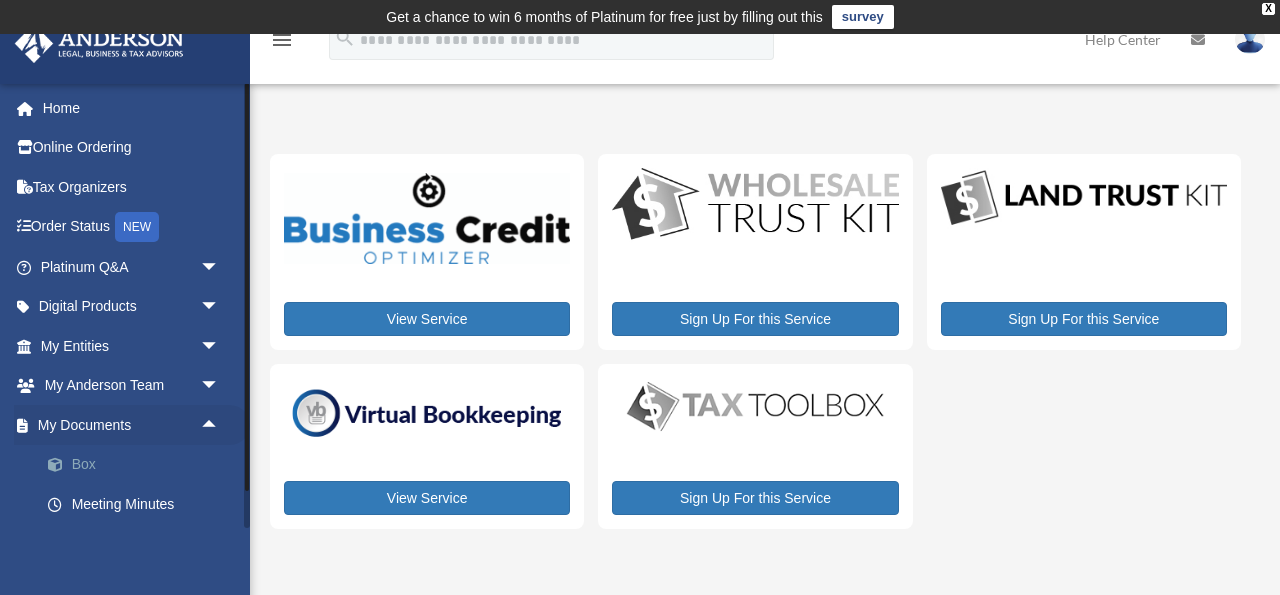 click on "Box" at bounding box center [139, 465] 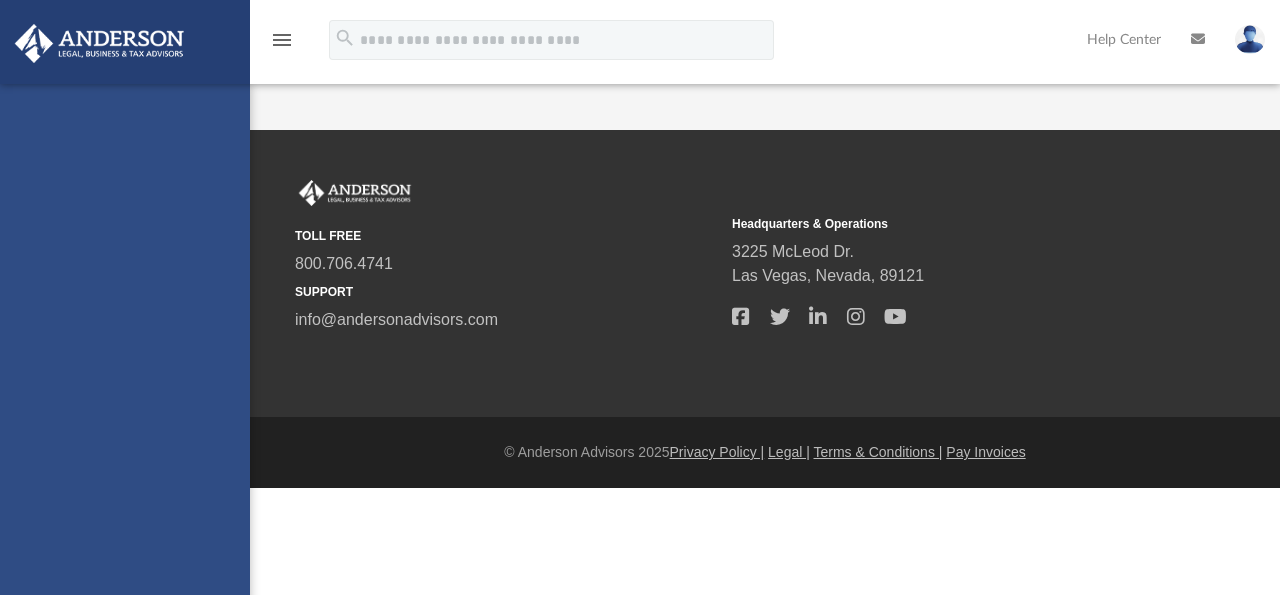 scroll, scrollTop: 0, scrollLeft: 0, axis: both 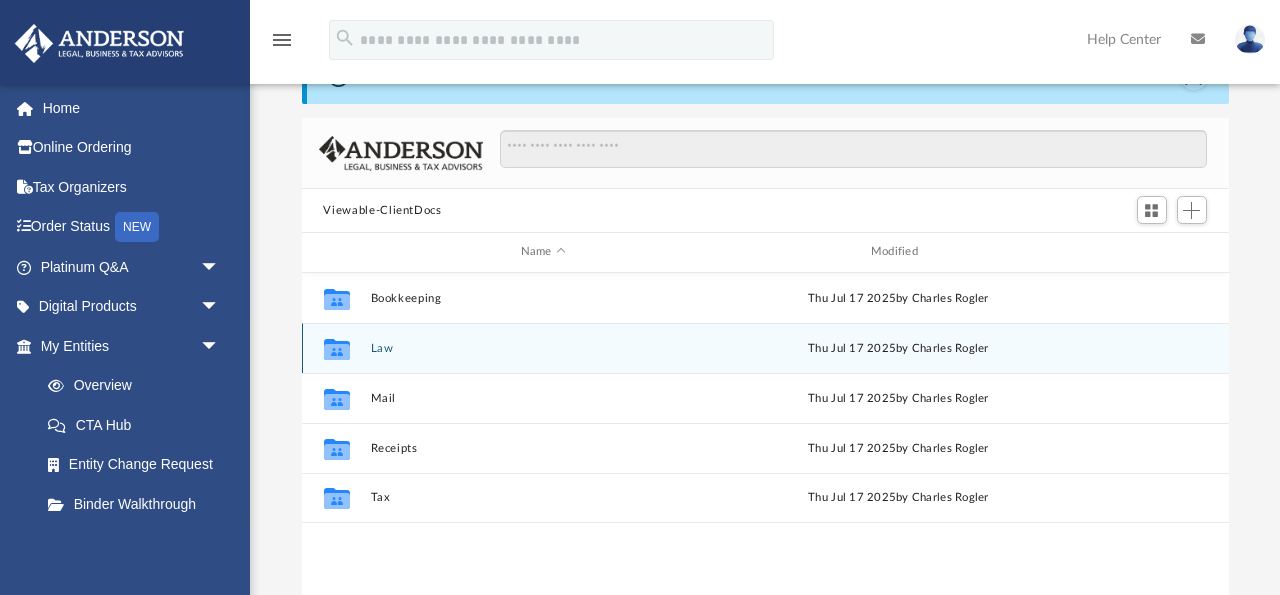 click on "Law" at bounding box center (543, 348) 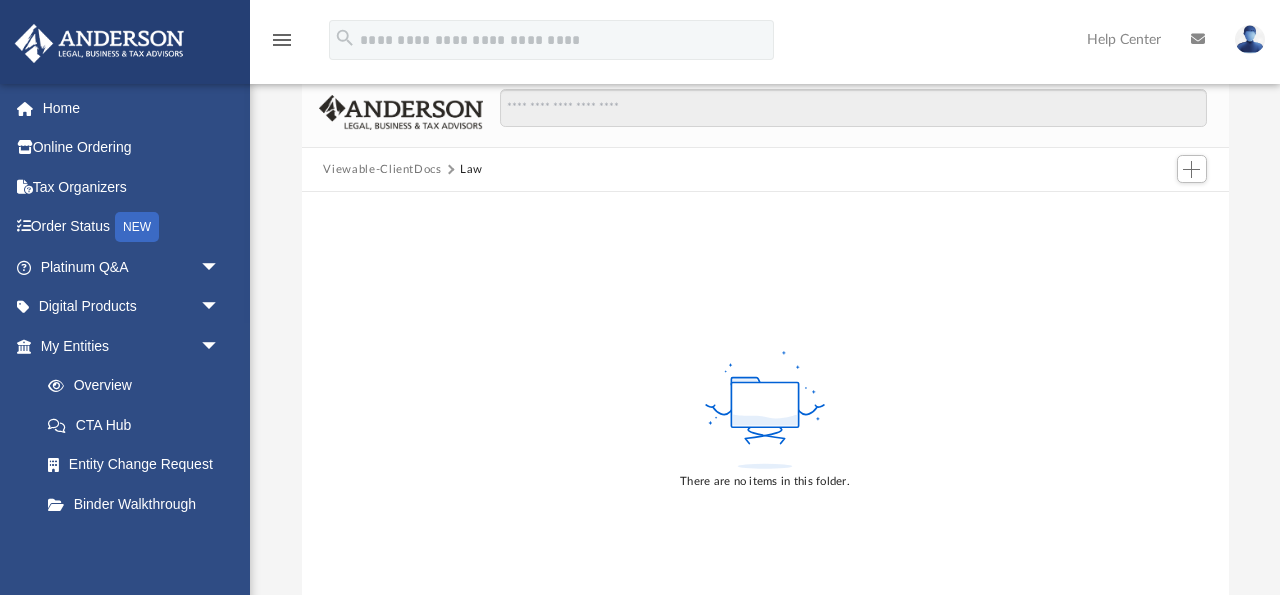 scroll, scrollTop: 0, scrollLeft: 0, axis: both 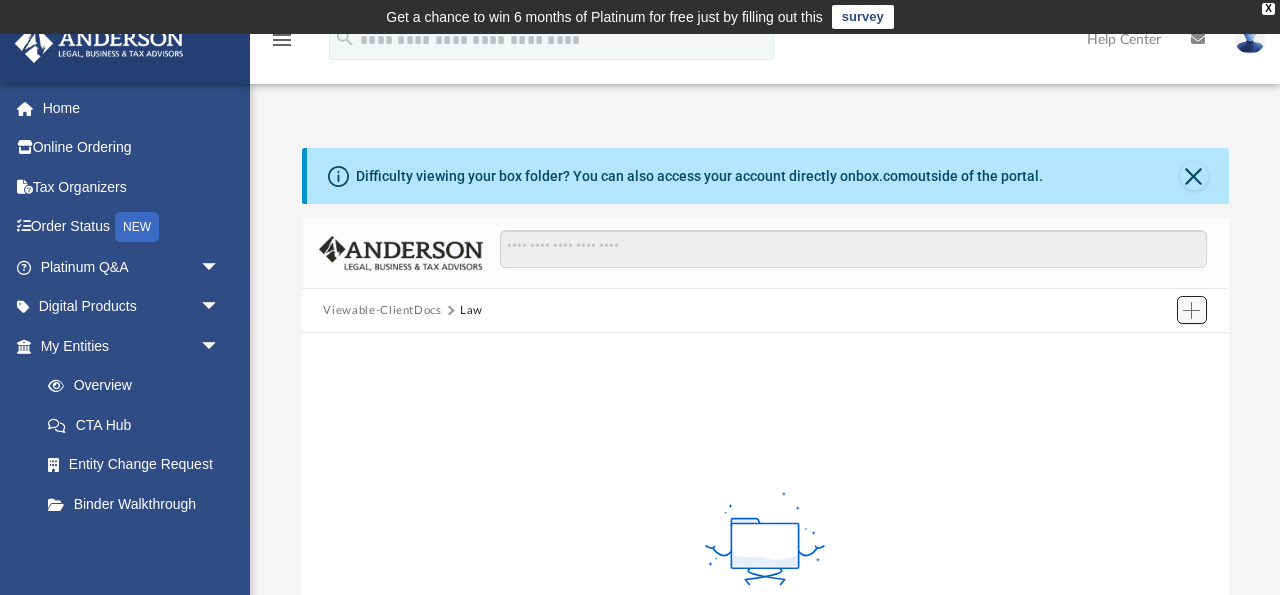 click at bounding box center [1191, 310] 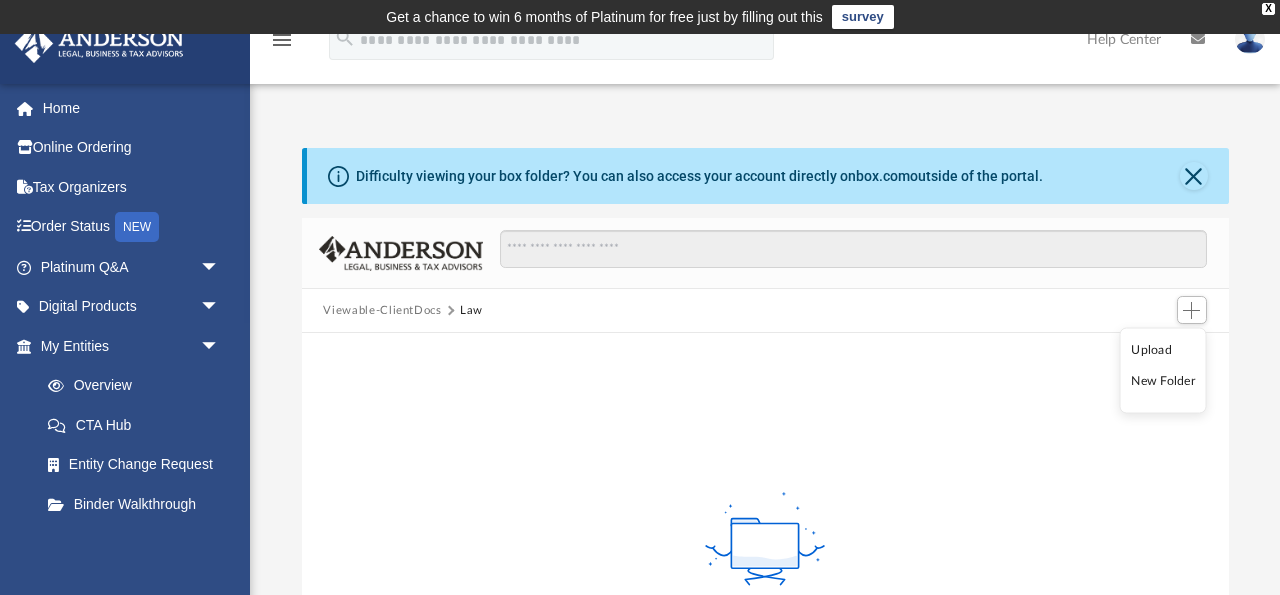 click on "Upload" at bounding box center [1163, 349] 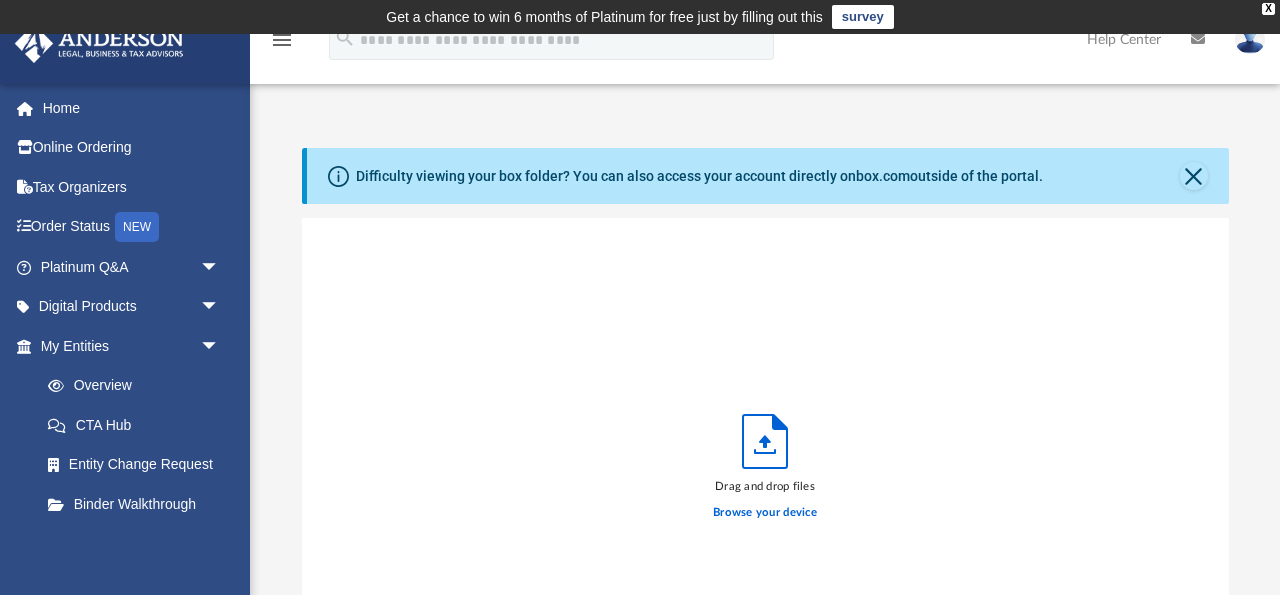 scroll, scrollTop: 1, scrollLeft: 1, axis: both 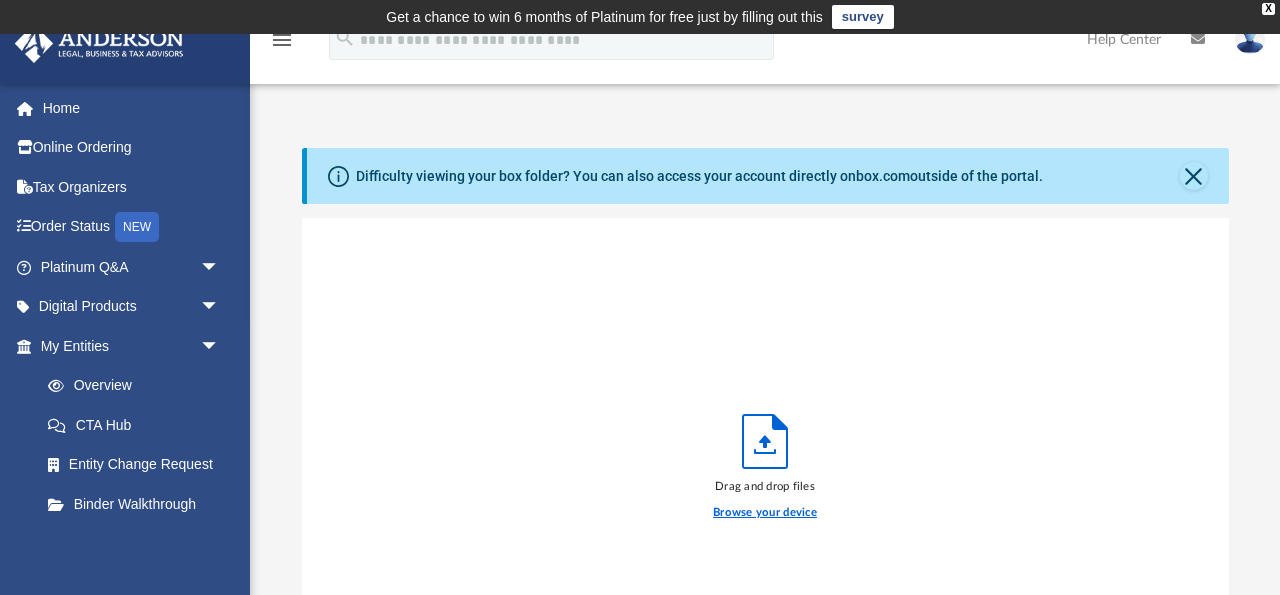 click on "Browse your device" at bounding box center [765, 513] 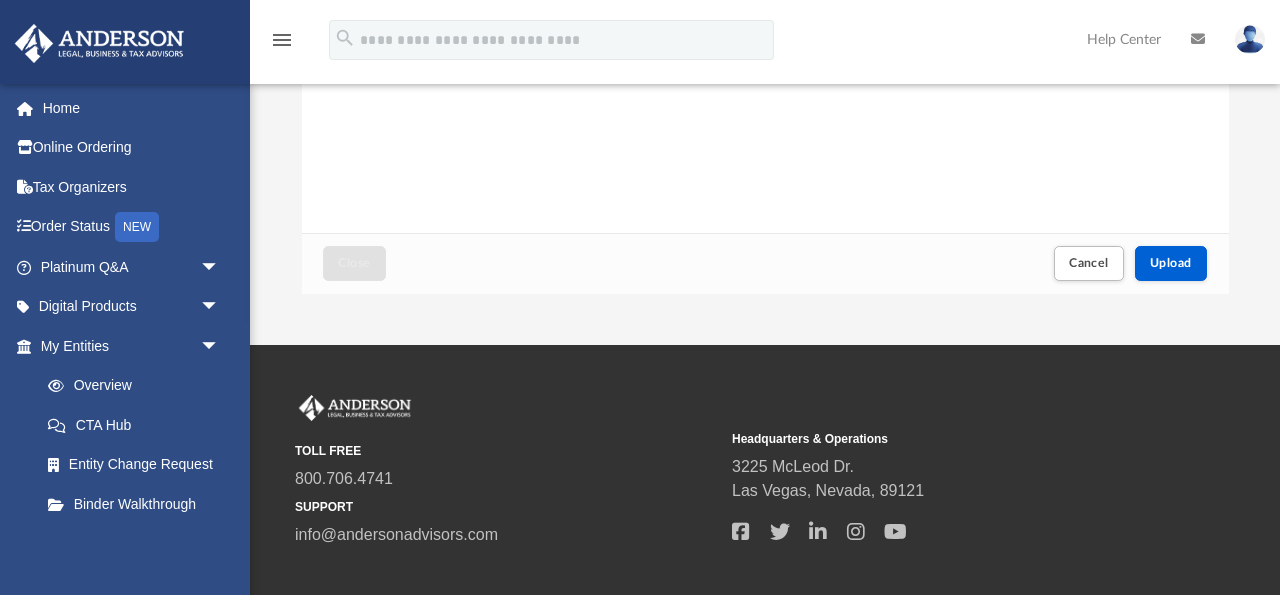 scroll, scrollTop: 483, scrollLeft: 0, axis: vertical 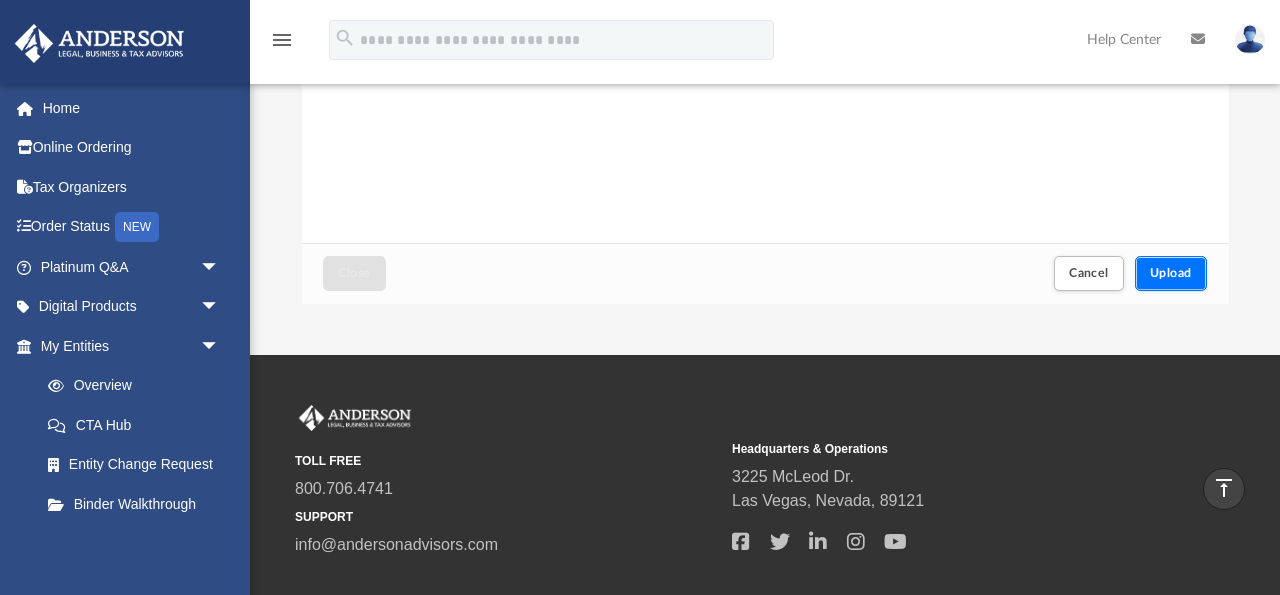 click on "Upload" at bounding box center (1171, 273) 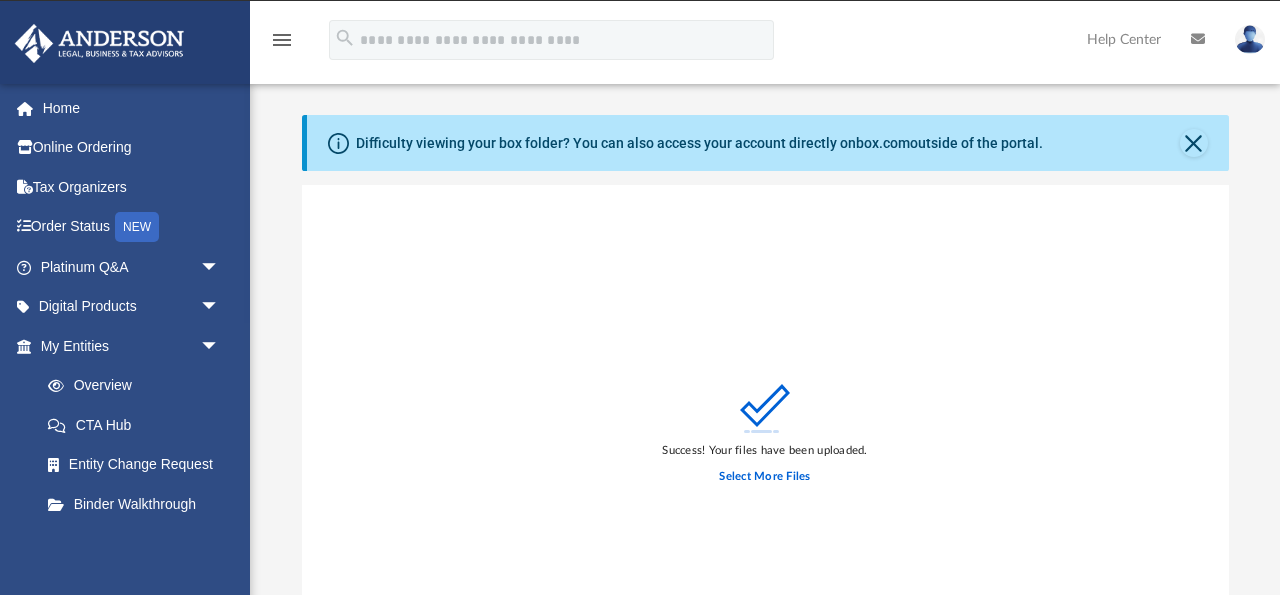 scroll, scrollTop: 37, scrollLeft: 0, axis: vertical 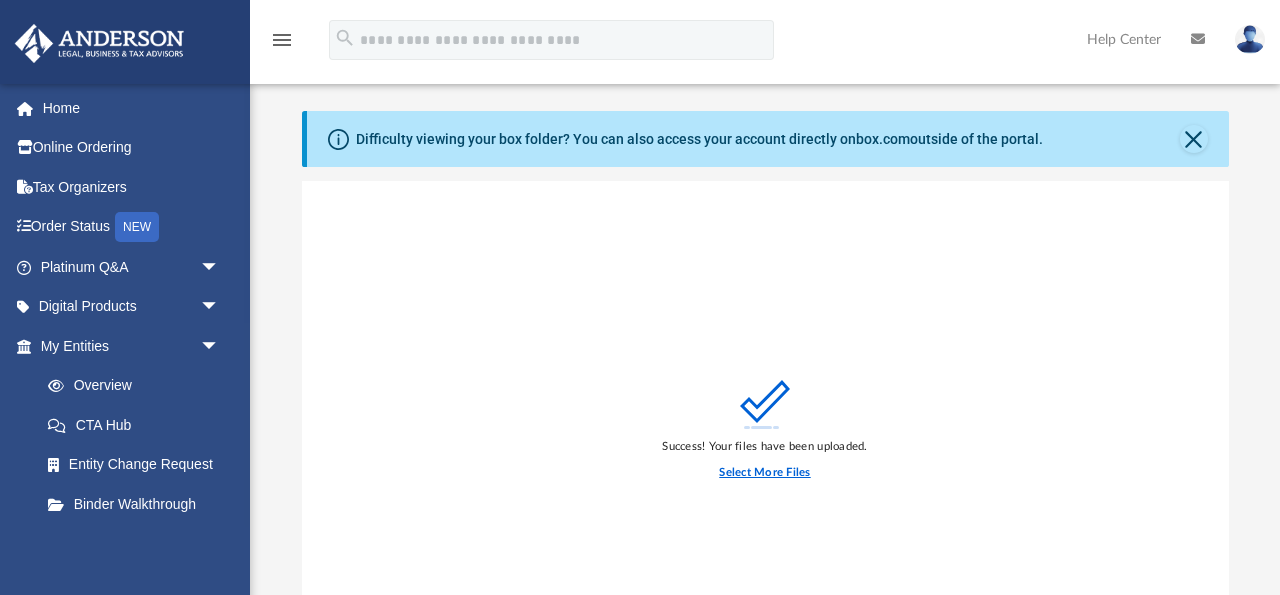 click on "Select More Files" at bounding box center [764, 473] 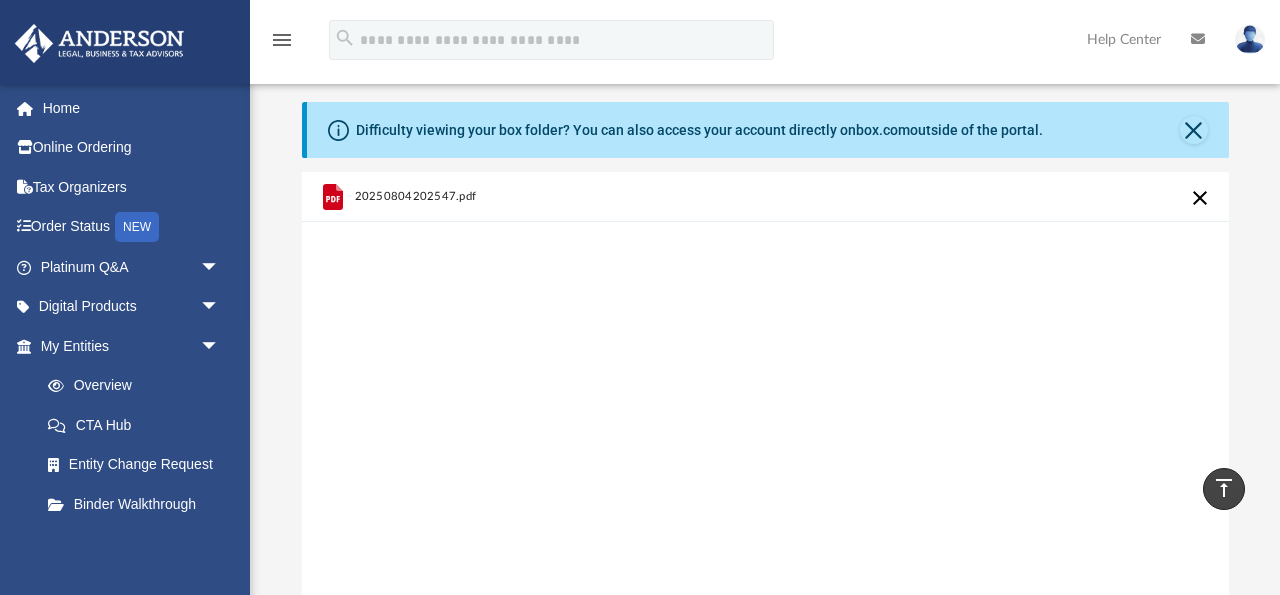 scroll, scrollTop: 0, scrollLeft: 0, axis: both 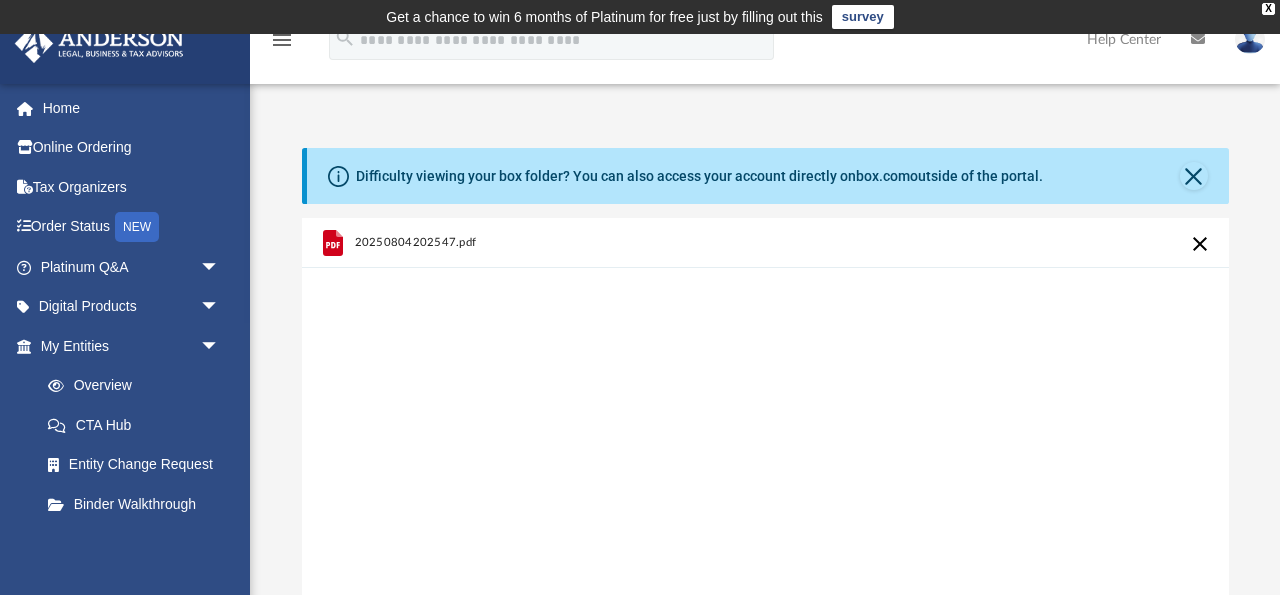 click on "20250804202547.pdf" at bounding box center (415, 242) 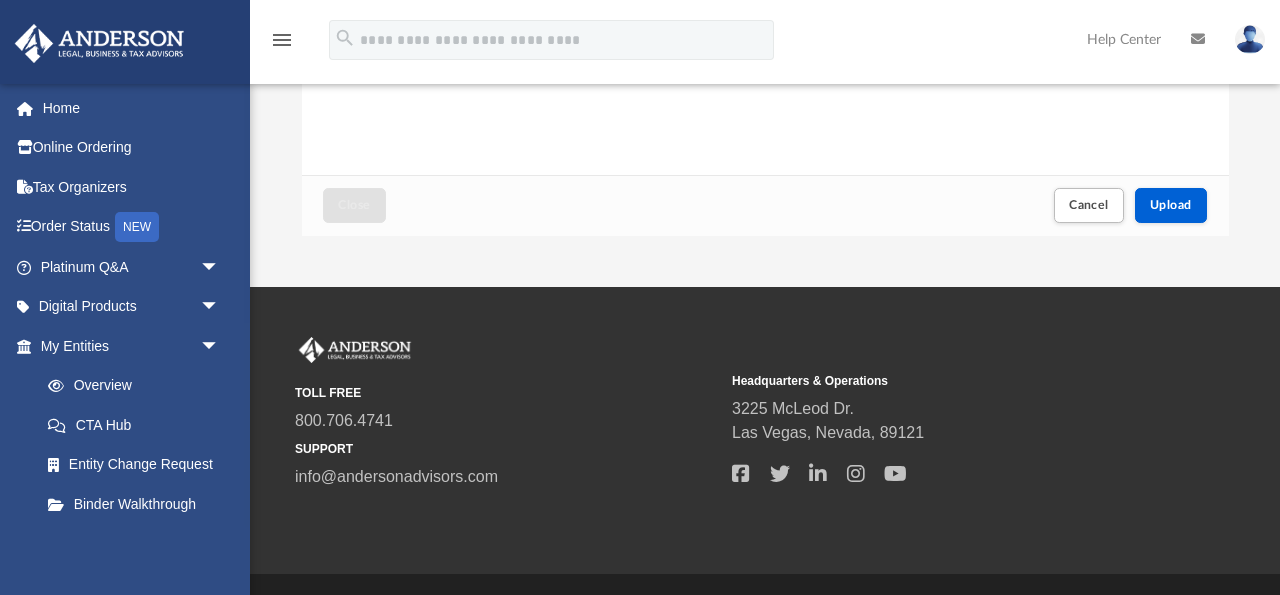 scroll, scrollTop: 601, scrollLeft: 0, axis: vertical 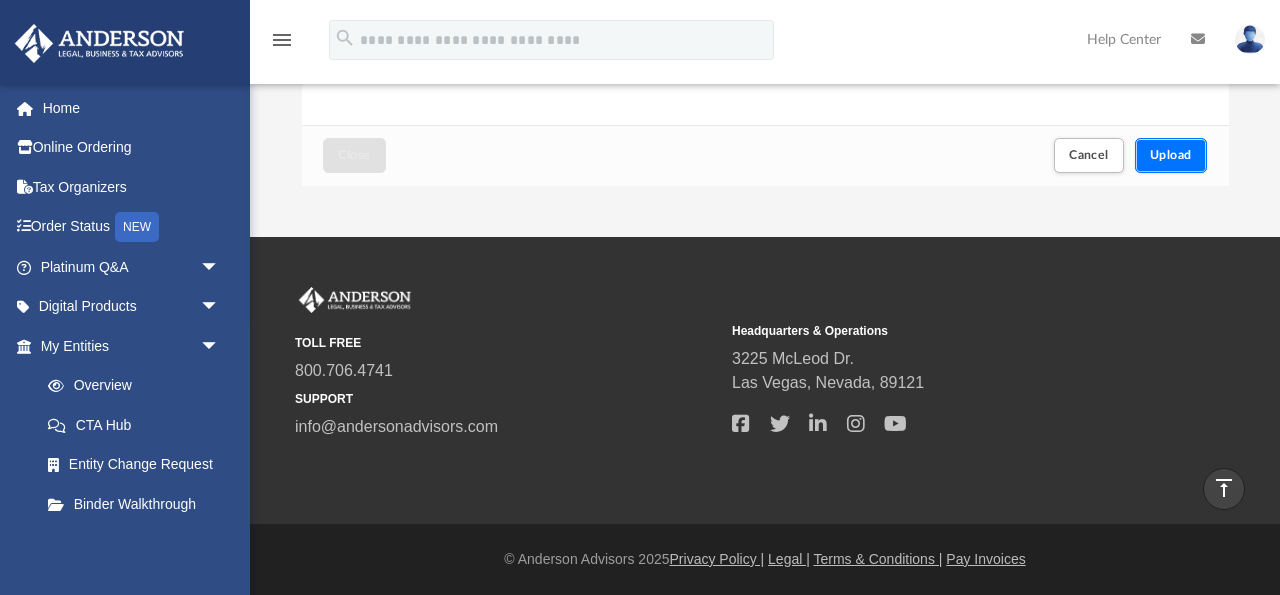 click on "Upload" at bounding box center (1171, 155) 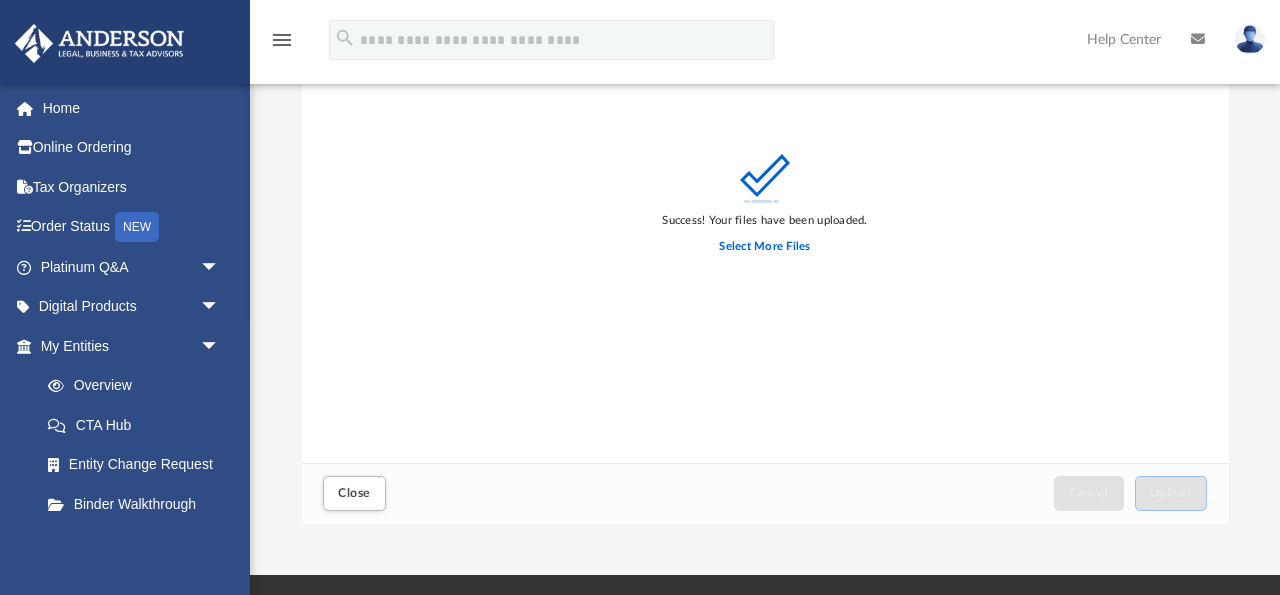 scroll, scrollTop: 265, scrollLeft: 0, axis: vertical 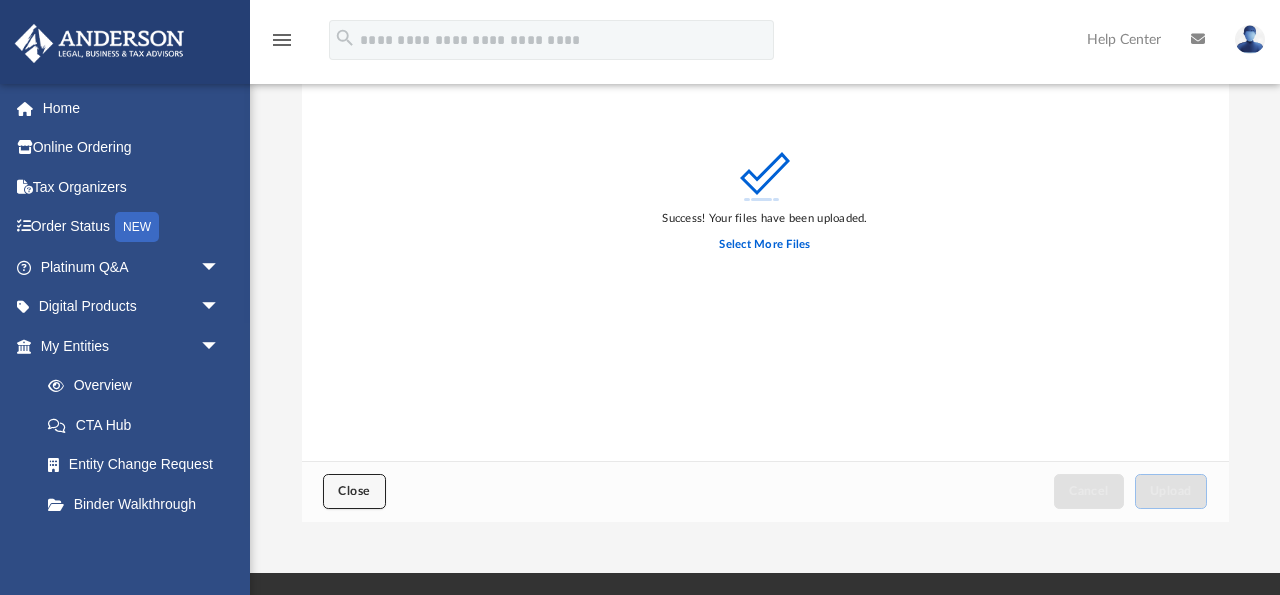 click on "Close" at bounding box center (354, 491) 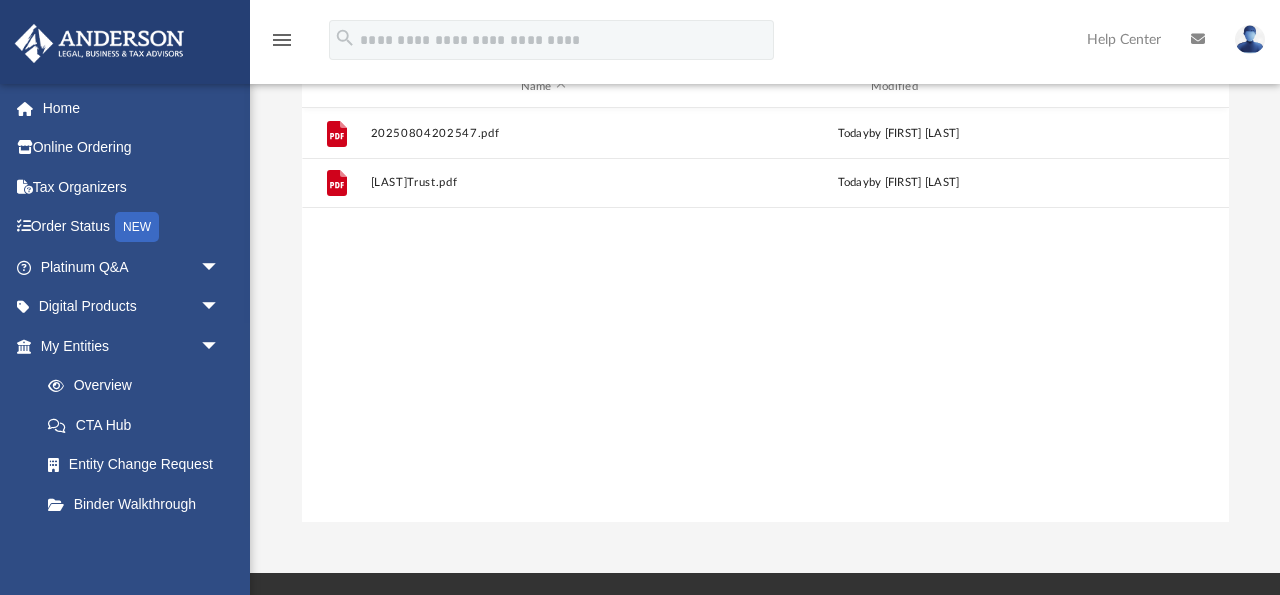 scroll, scrollTop: 1, scrollLeft: 1, axis: both 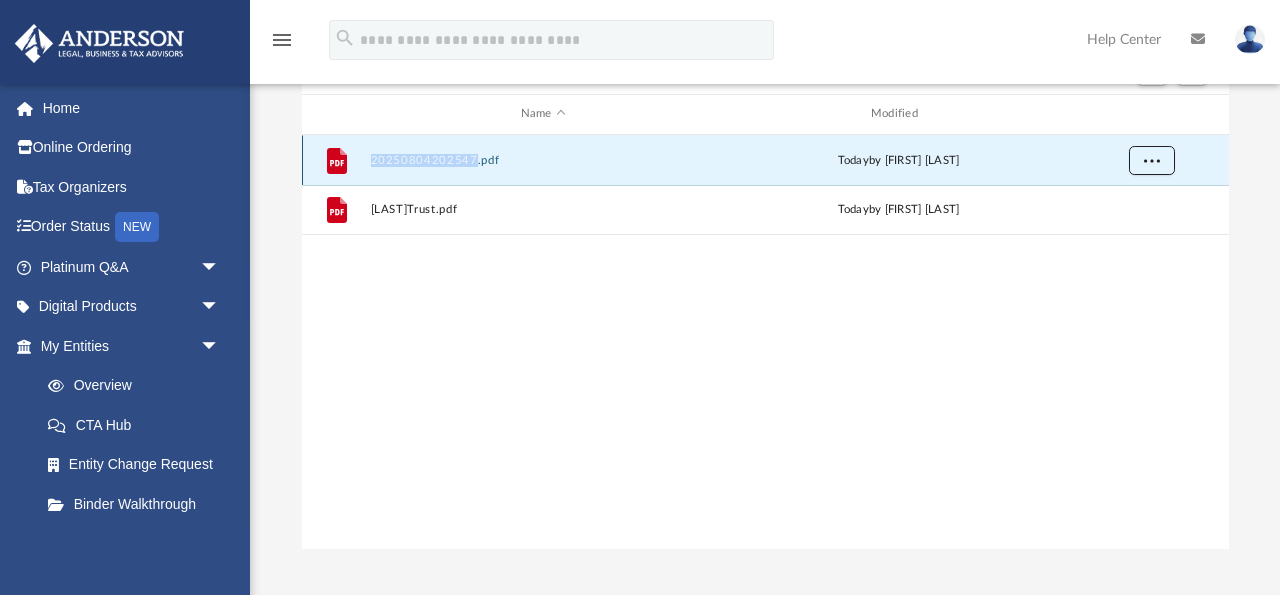 click at bounding box center [1151, 159] 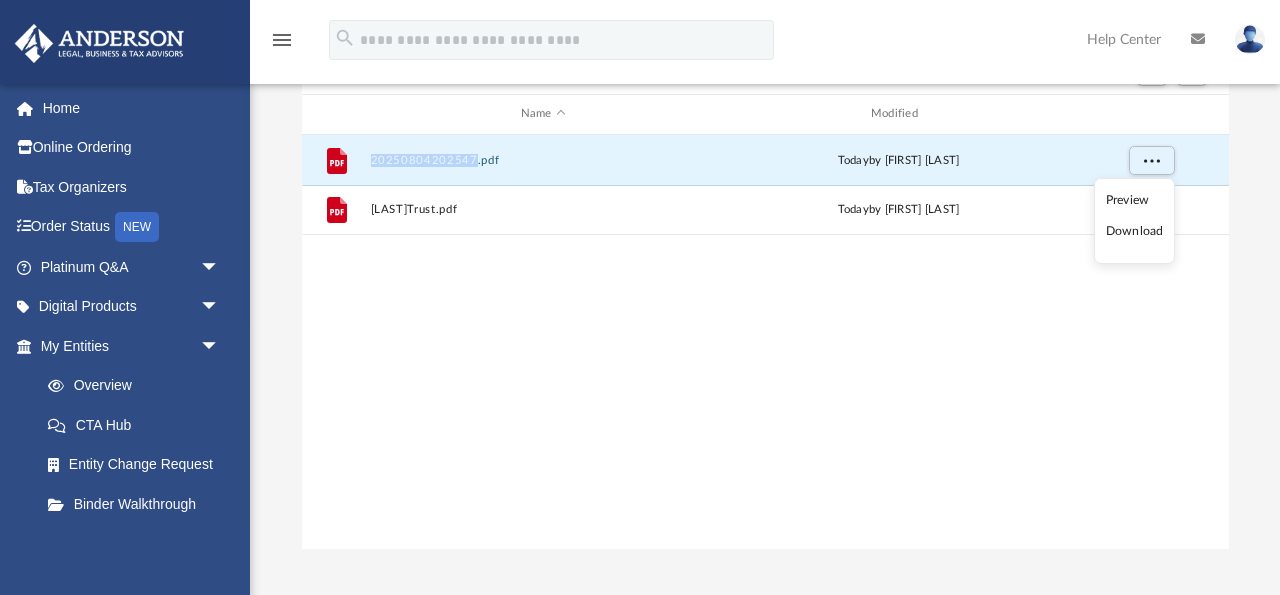 scroll, scrollTop: 0, scrollLeft: 0, axis: both 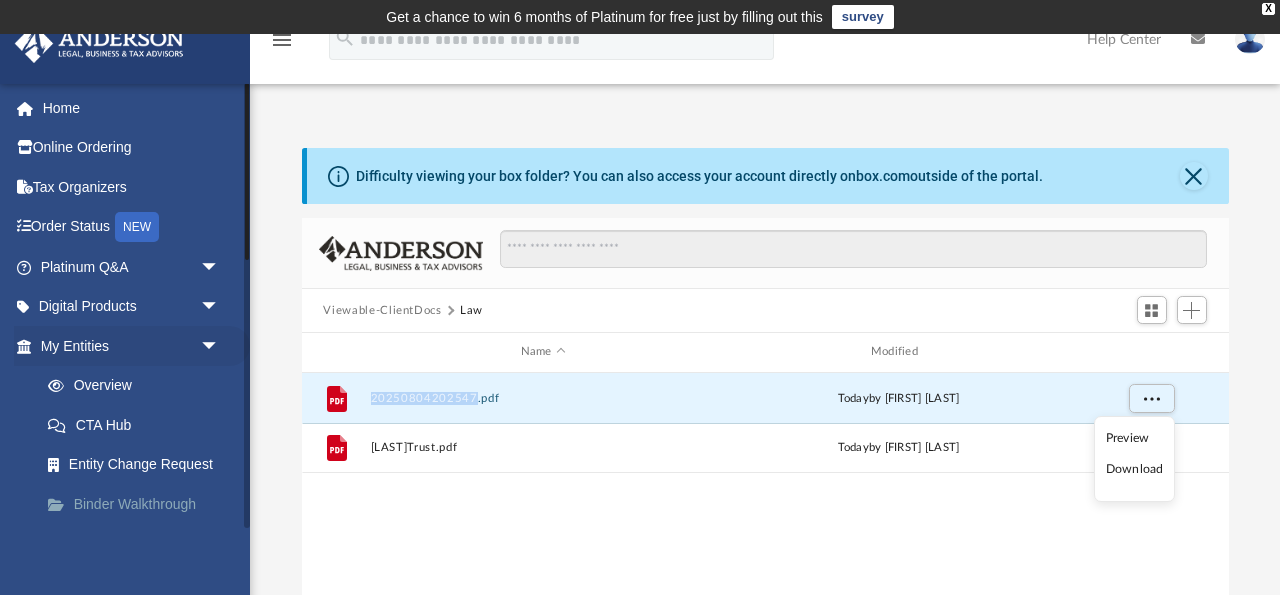 click on "Binder Walkthrough" at bounding box center (139, 504) 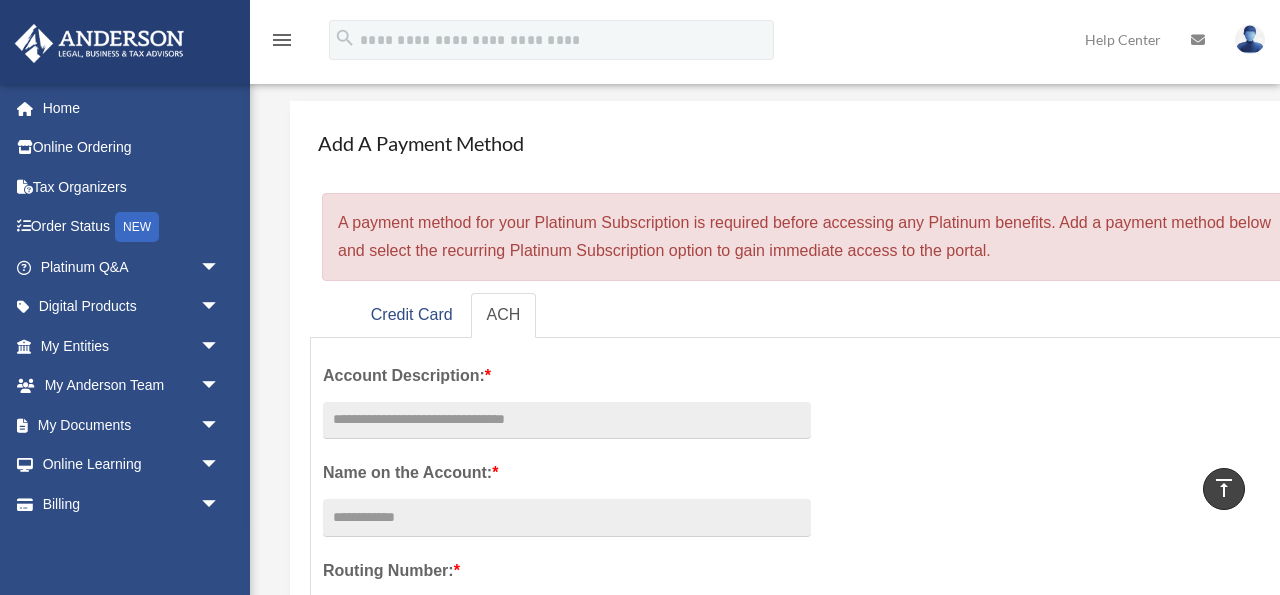 scroll, scrollTop: 0, scrollLeft: 0, axis: both 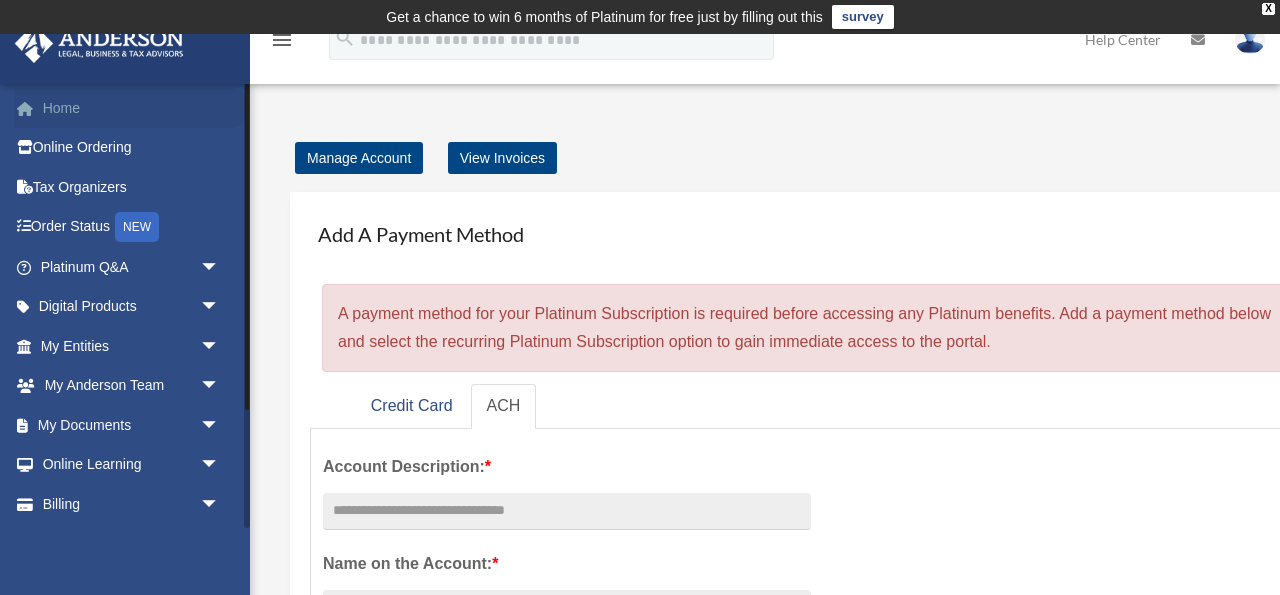 click on "Home" at bounding box center [132, 108] 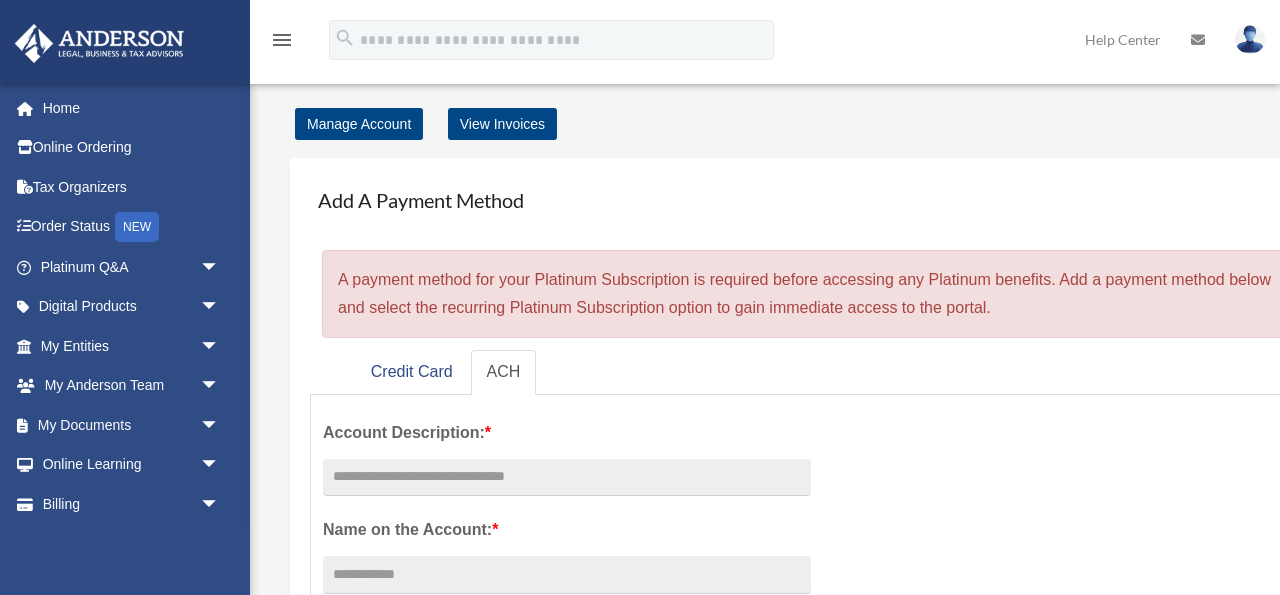 scroll, scrollTop: 0, scrollLeft: 0, axis: both 